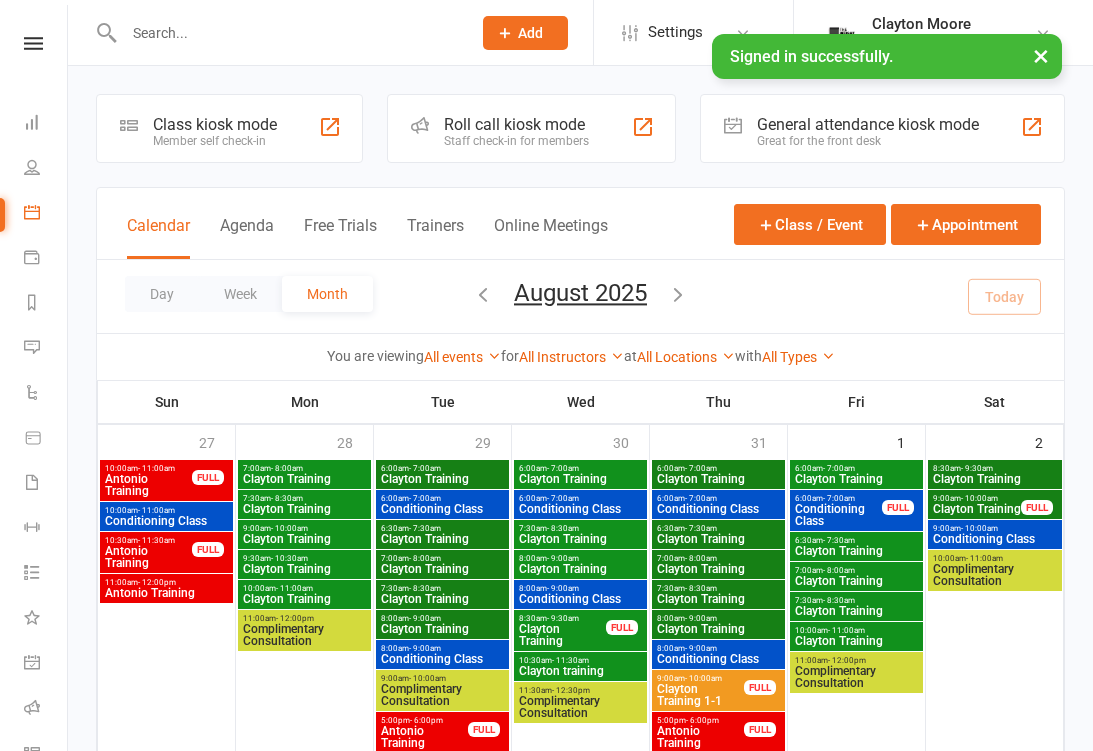scroll, scrollTop: 0, scrollLeft: 0, axis: both 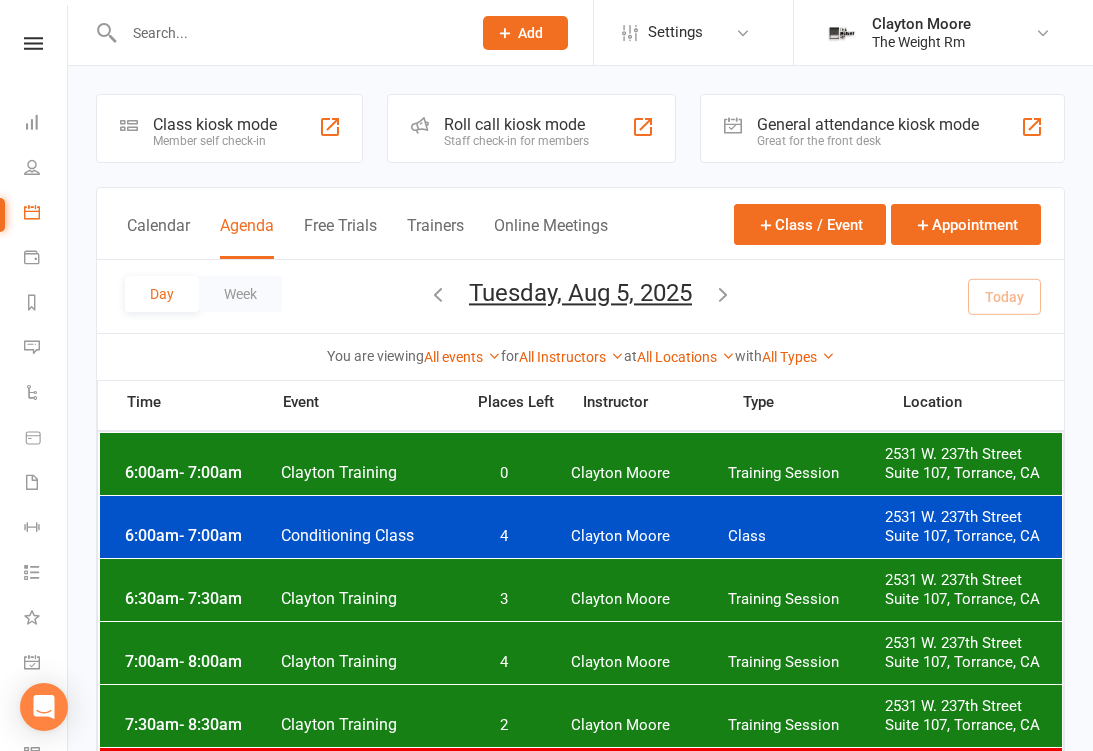 click at bounding box center [32, 662] 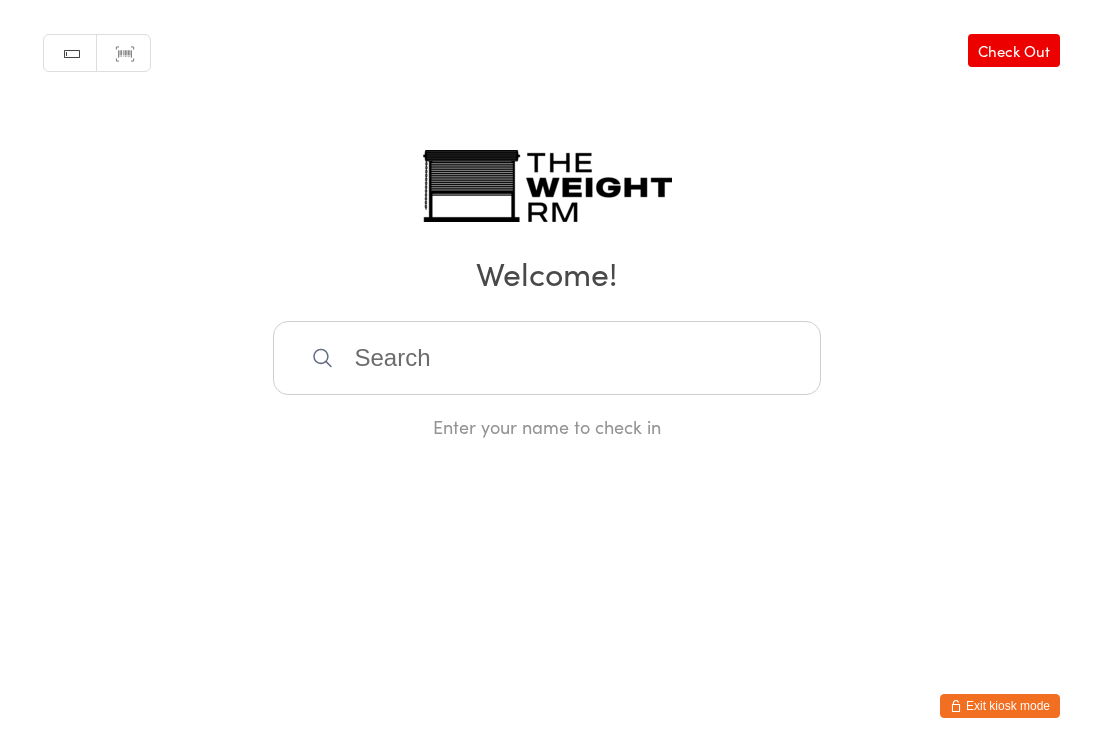 scroll, scrollTop: 0, scrollLeft: 0, axis: both 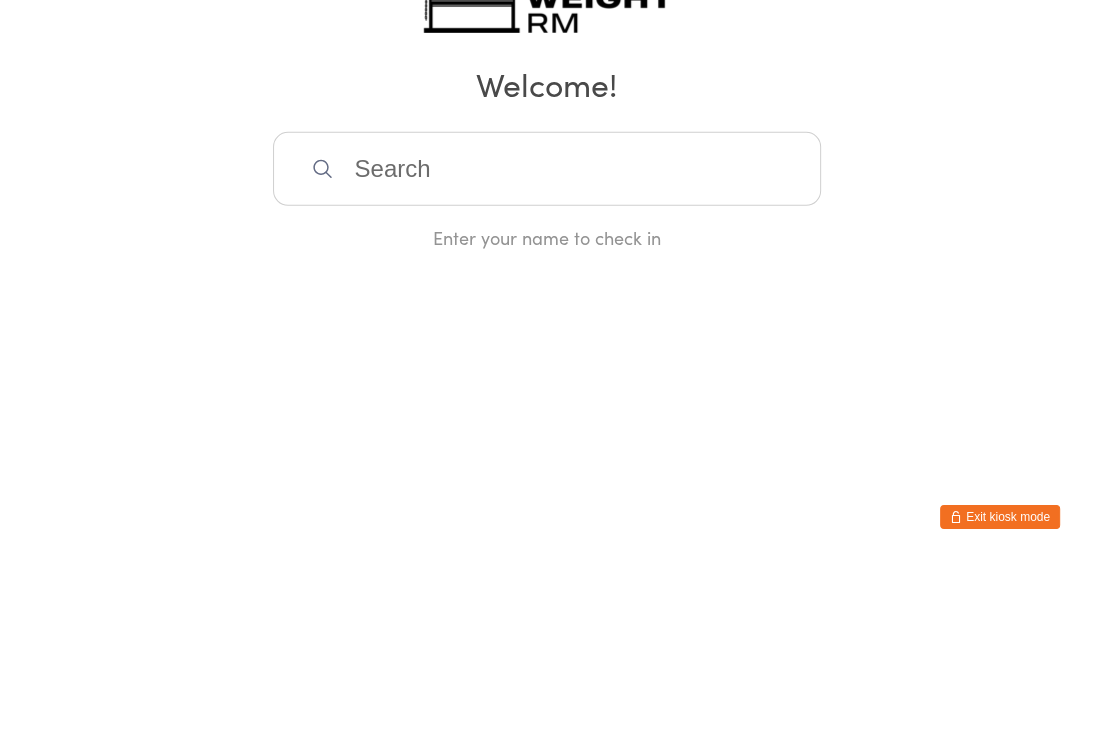 click at bounding box center (547, 358) 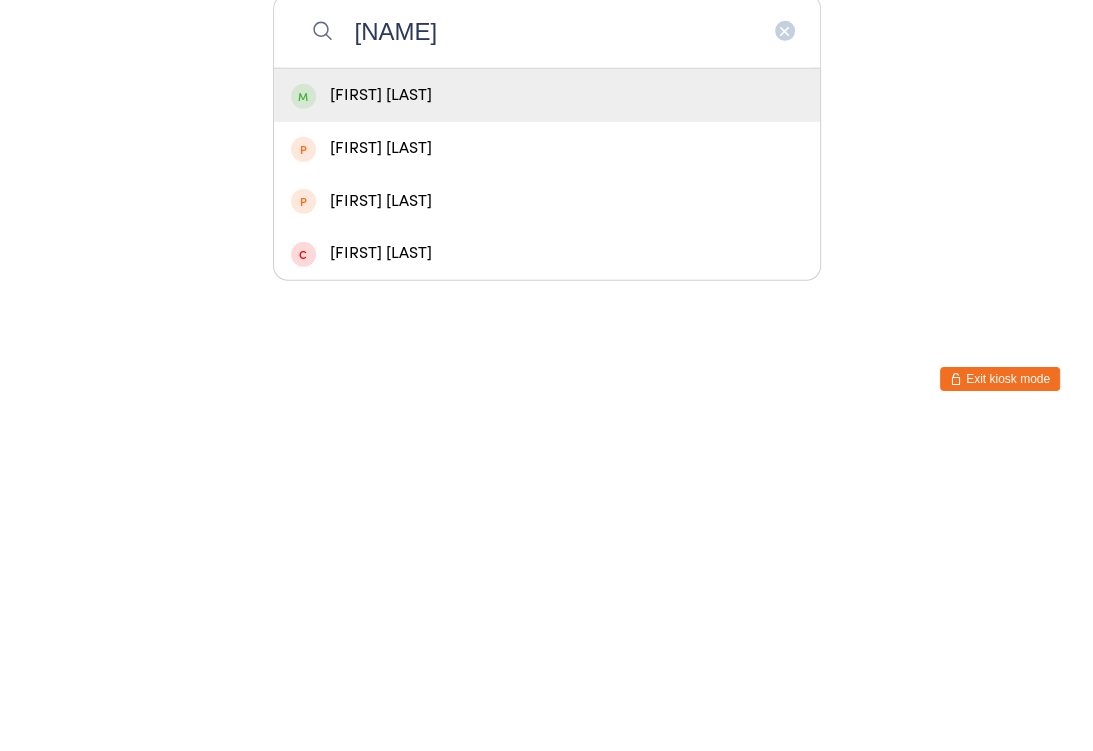 type on "Brandie" 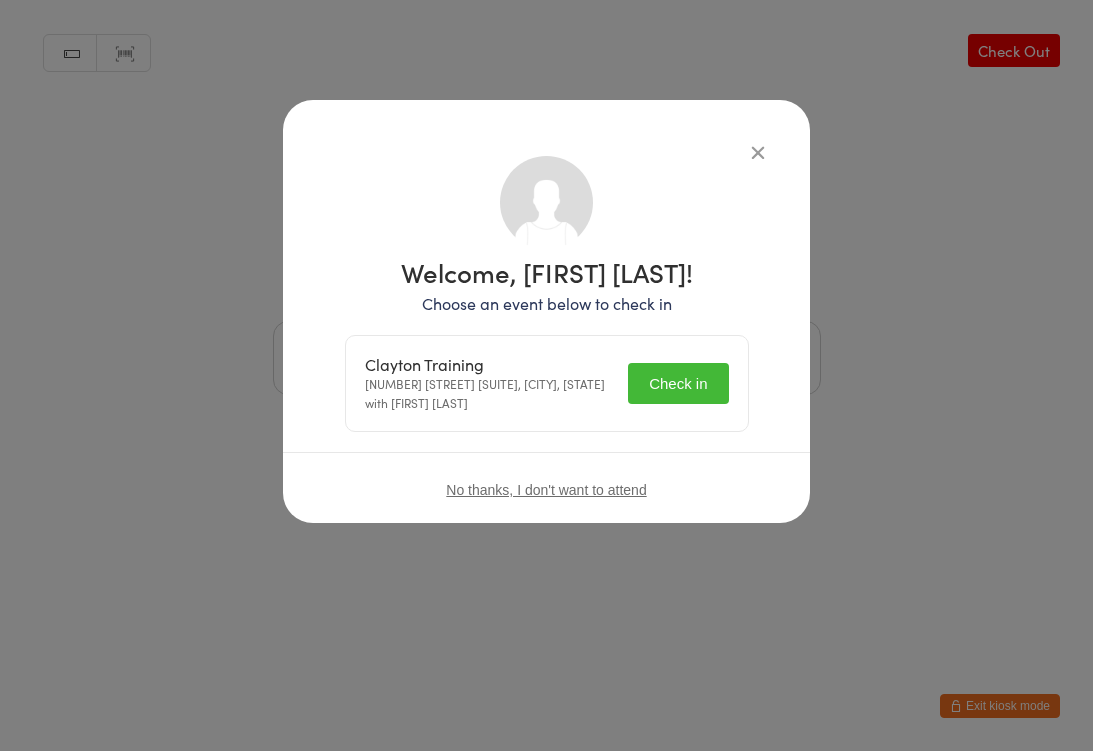 click on "Check in" at bounding box center [678, 383] 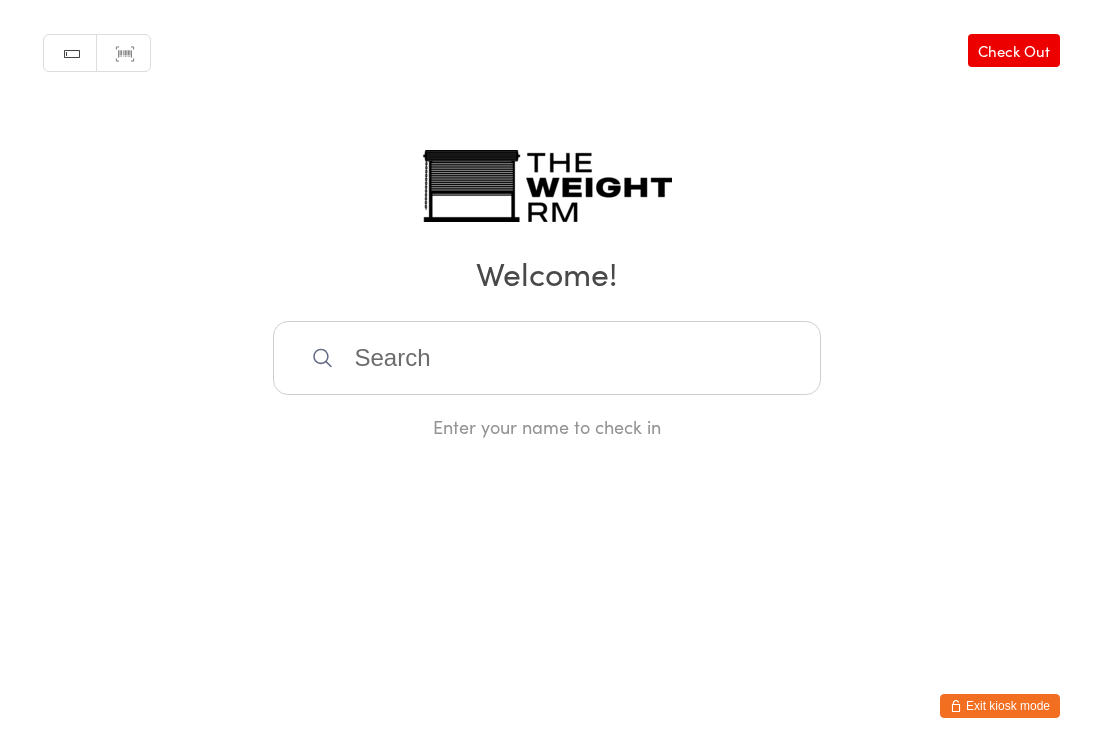 click on "Exit kiosk mode" at bounding box center (1000, 706) 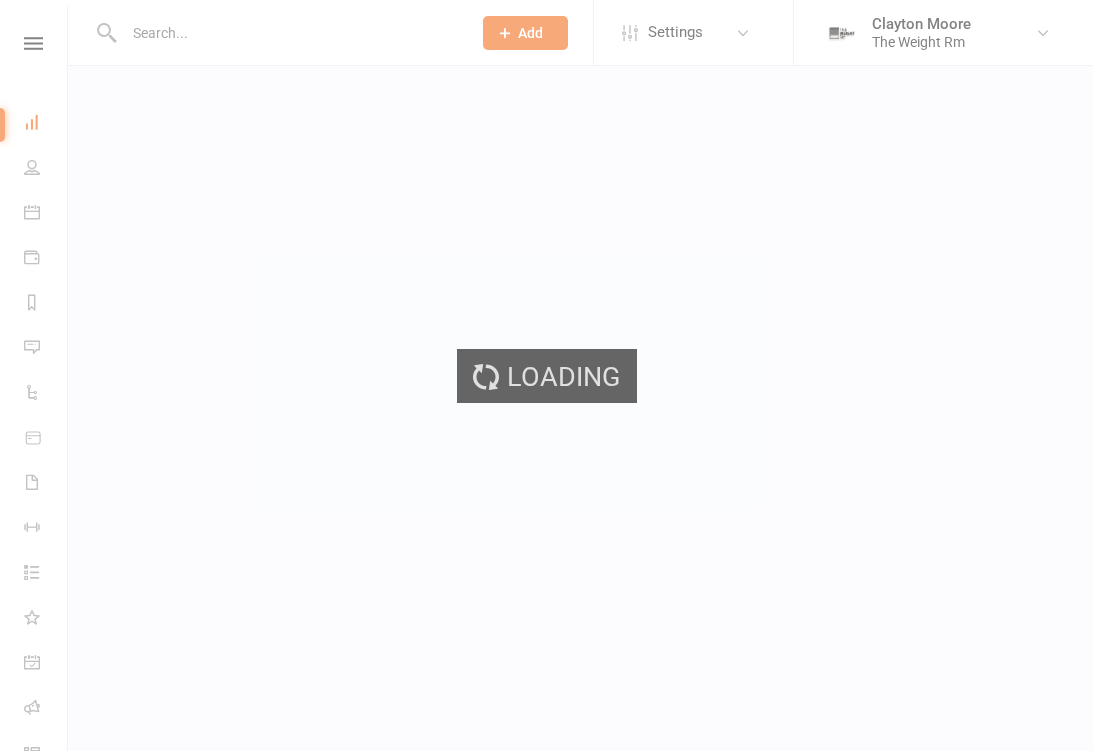scroll, scrollTop: 0, scrollLeft: 0, axis: both 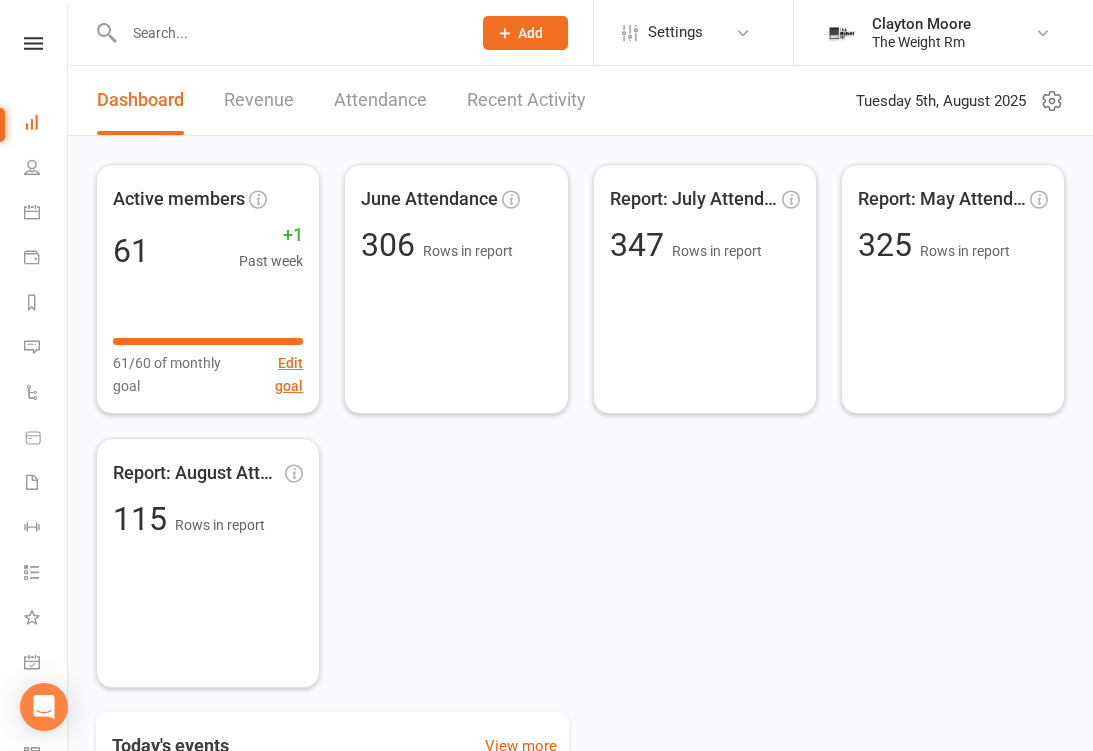 click at bounding box center [287, 33] 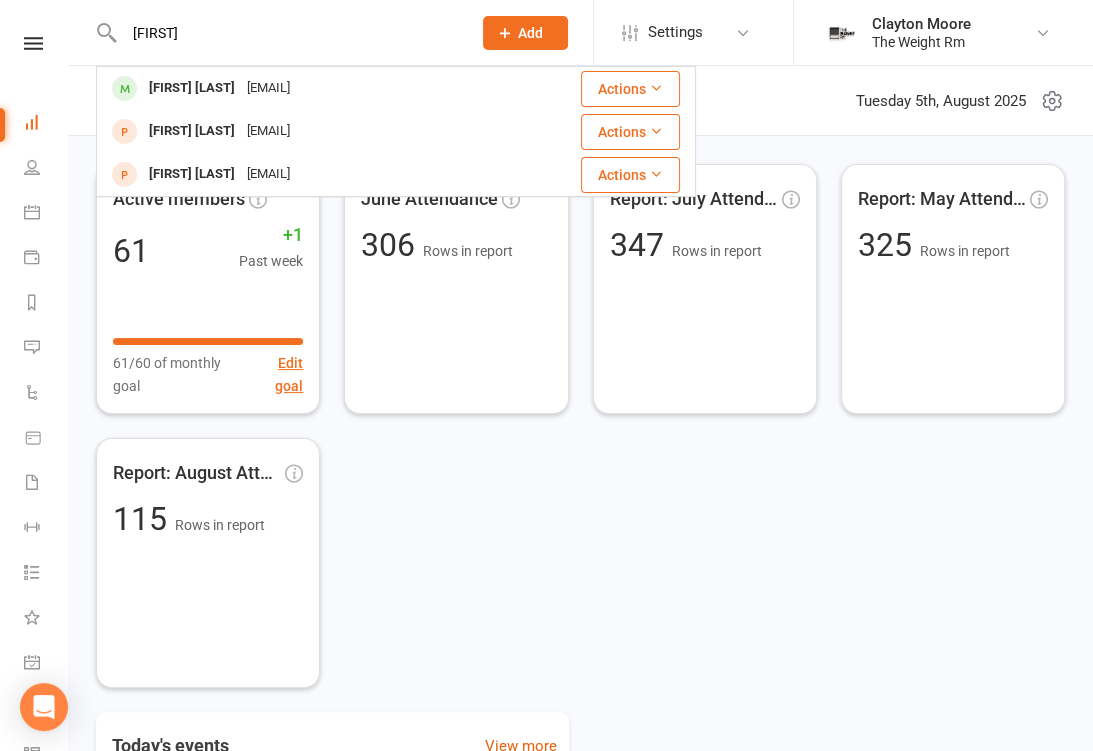 type on "[FIRST]" 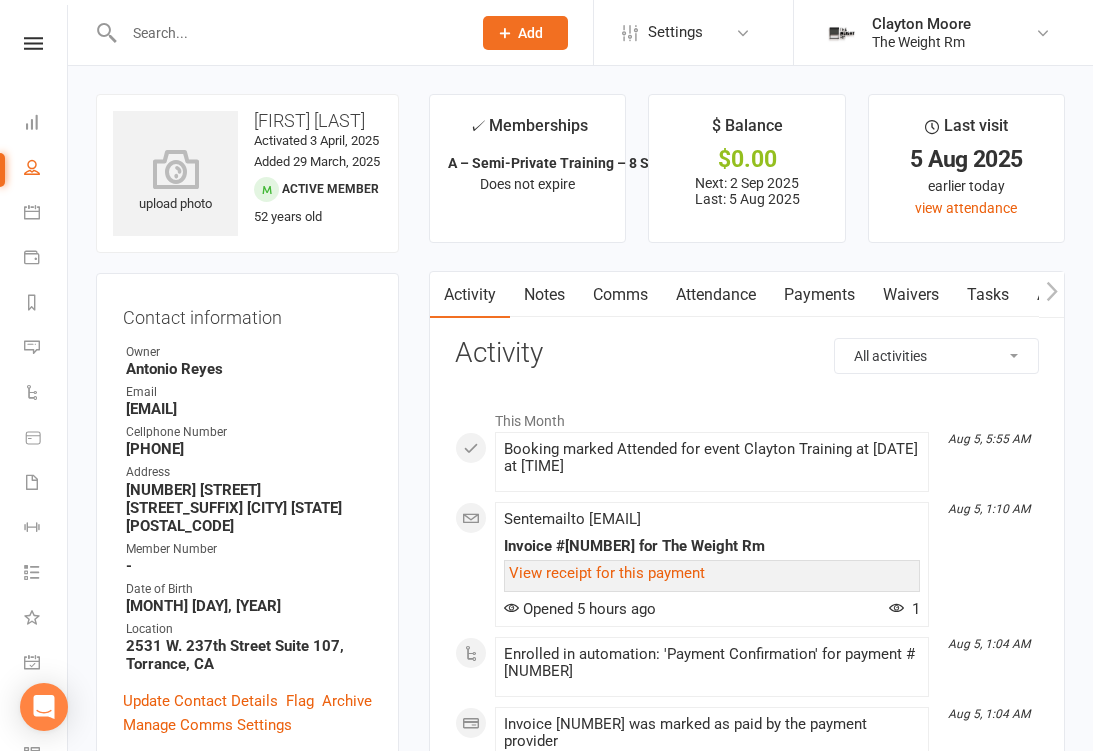 click on "Payments" at bounding box center [819, 295] 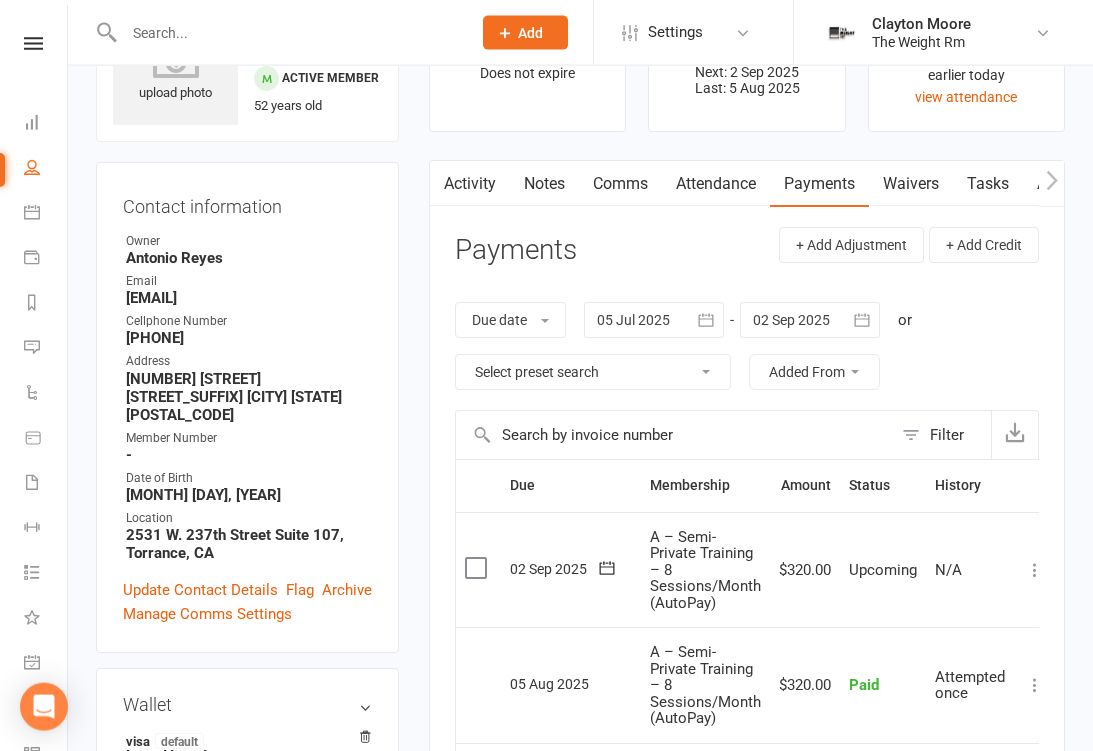 scroll, scrollTop: 104, scrollLeft: 0, axis: vertical 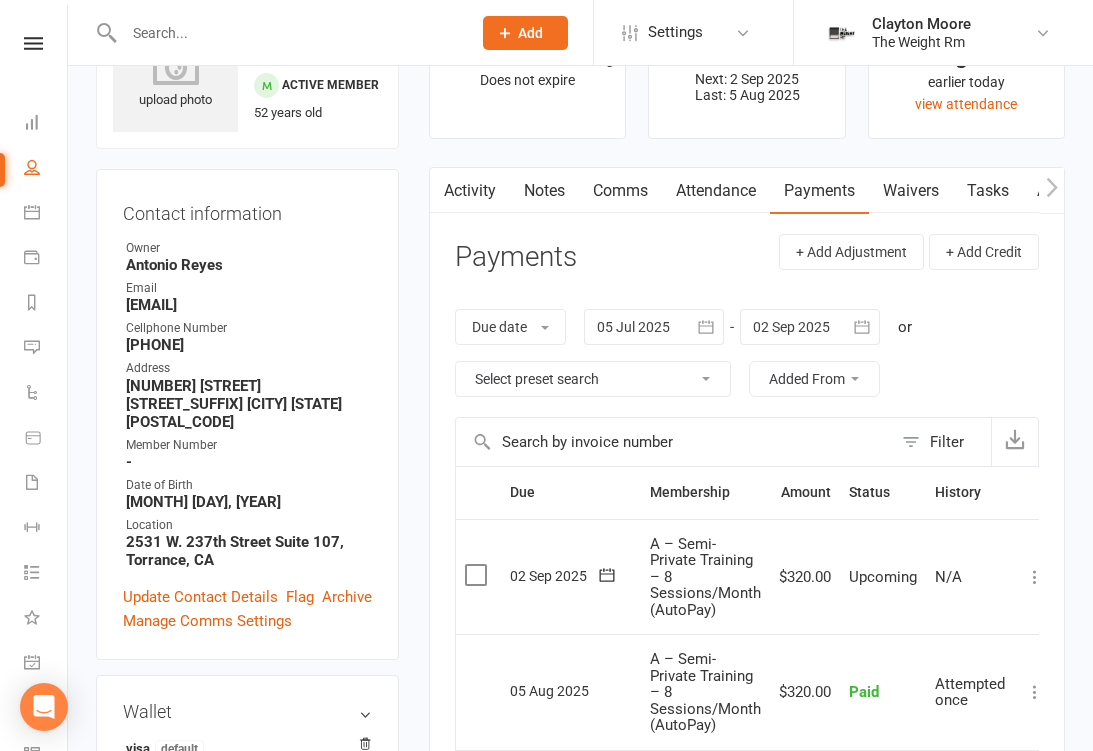click 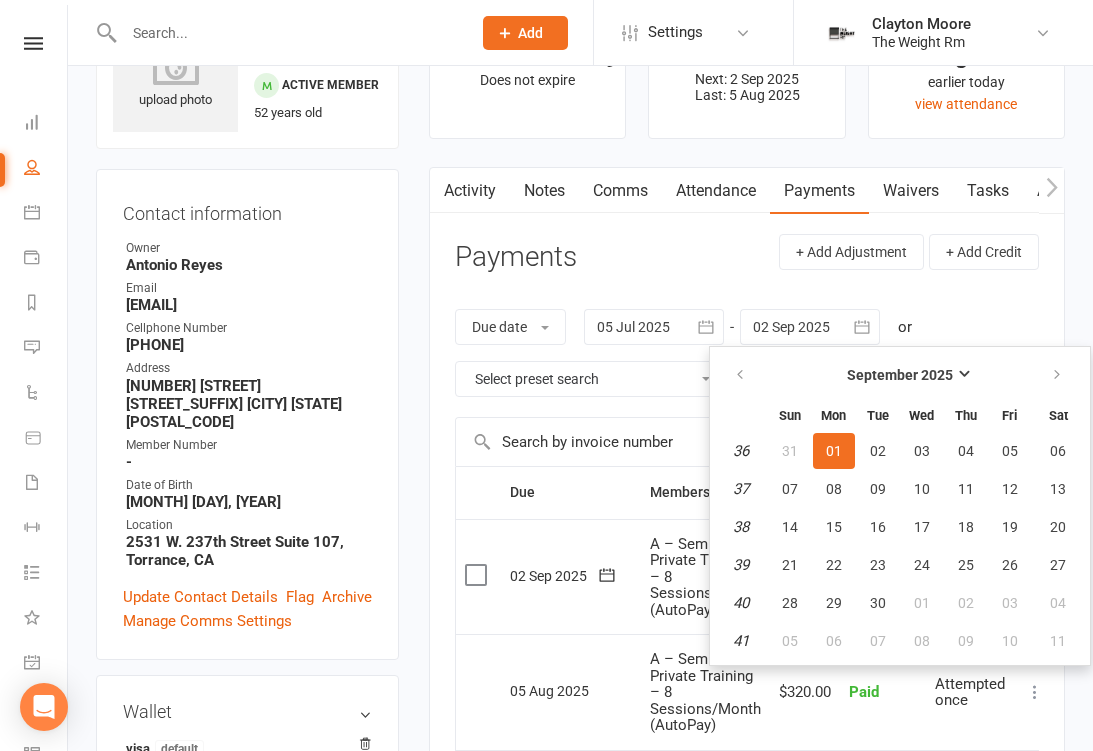 click at bounding box center [1057, 375] 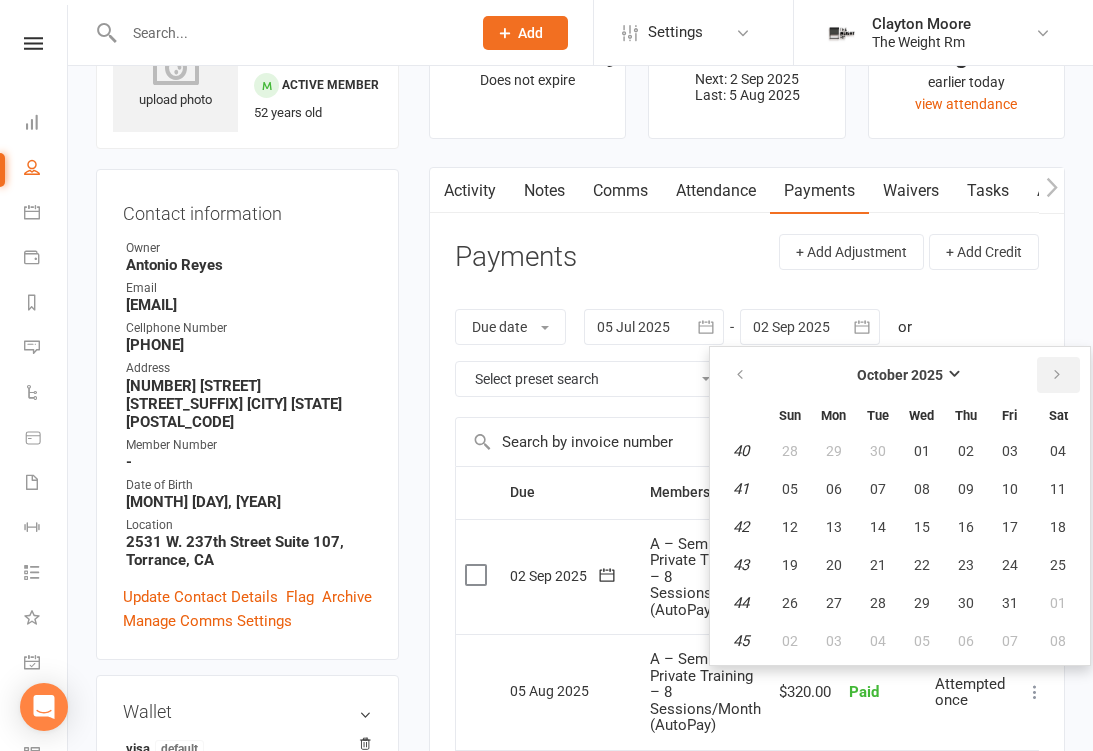click at bounding box center (1057, 375) 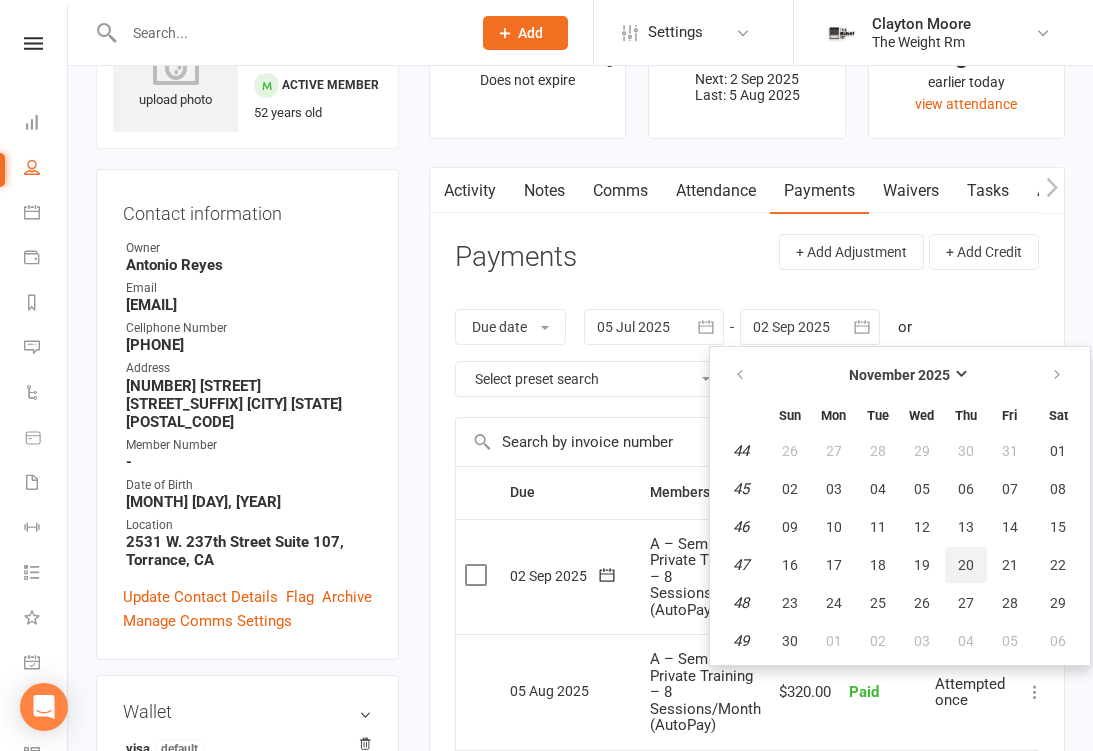 click on "20" at bounding box center (966, 565) 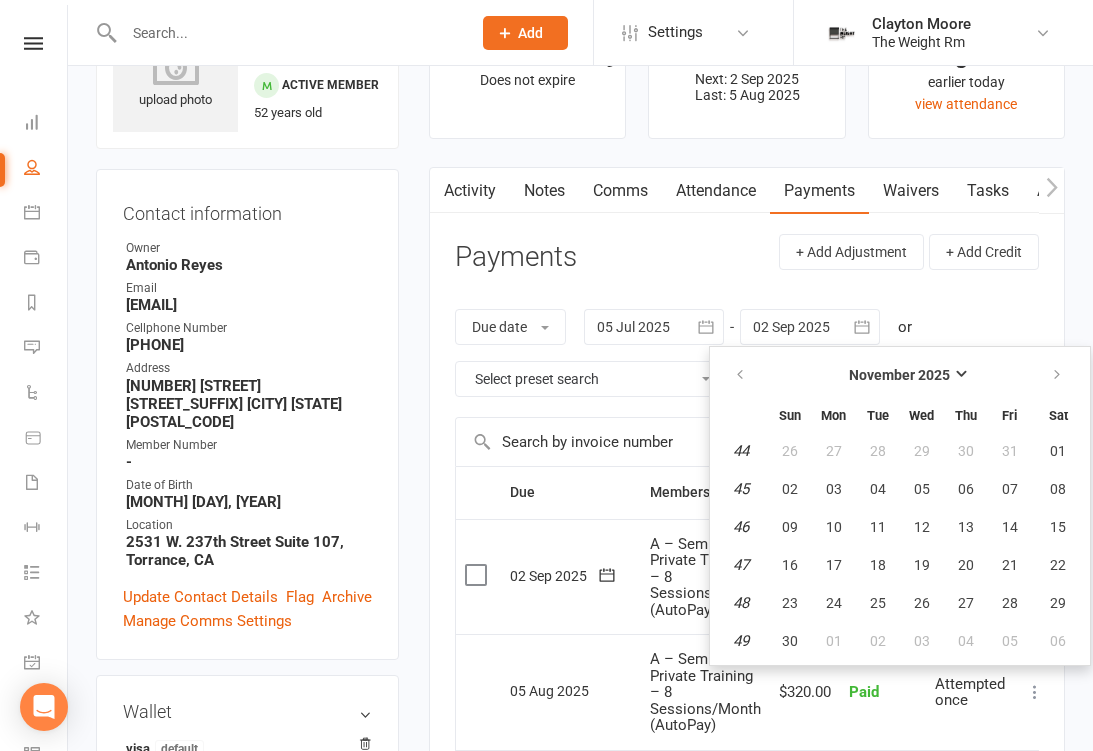 type on "20 Nov 2025" 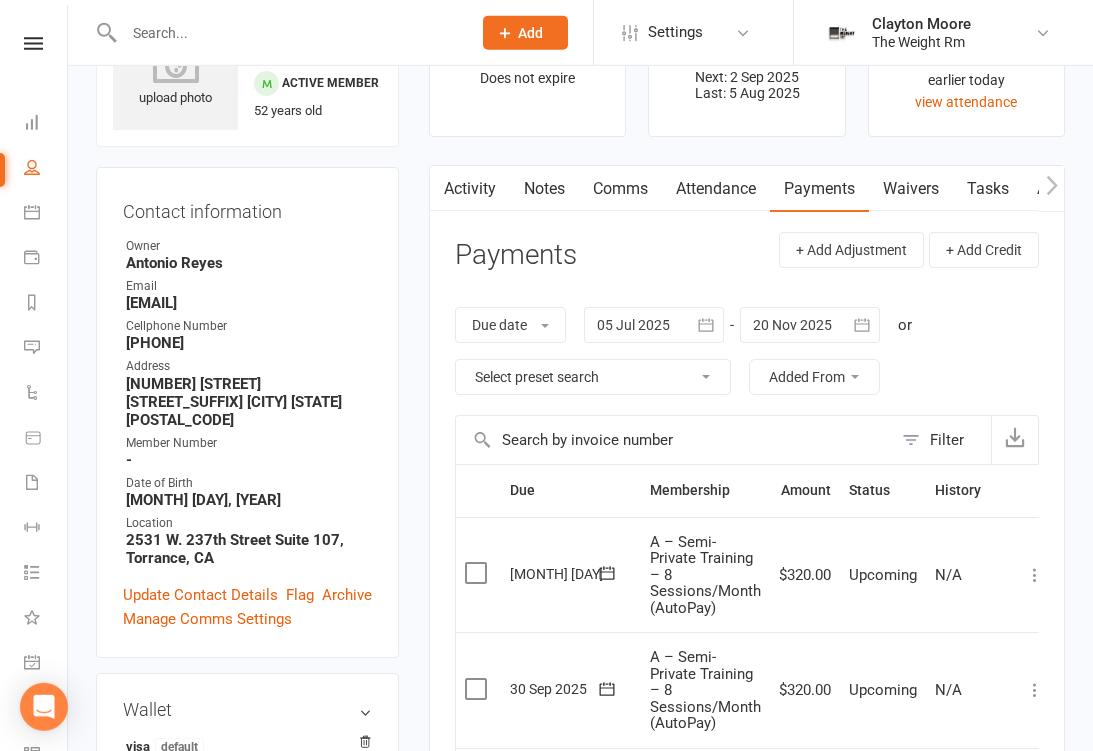 scroll, scrollTop: 0, scrollLeft: 0, axis: both 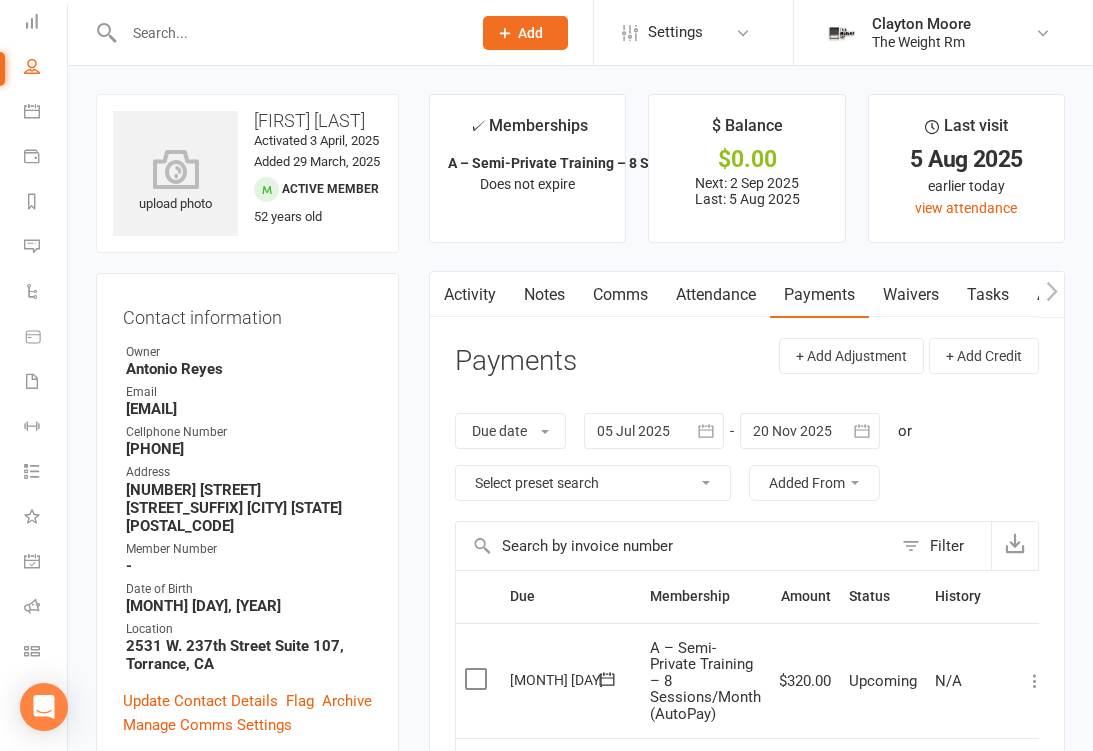 click at bounding box center [32, 561] 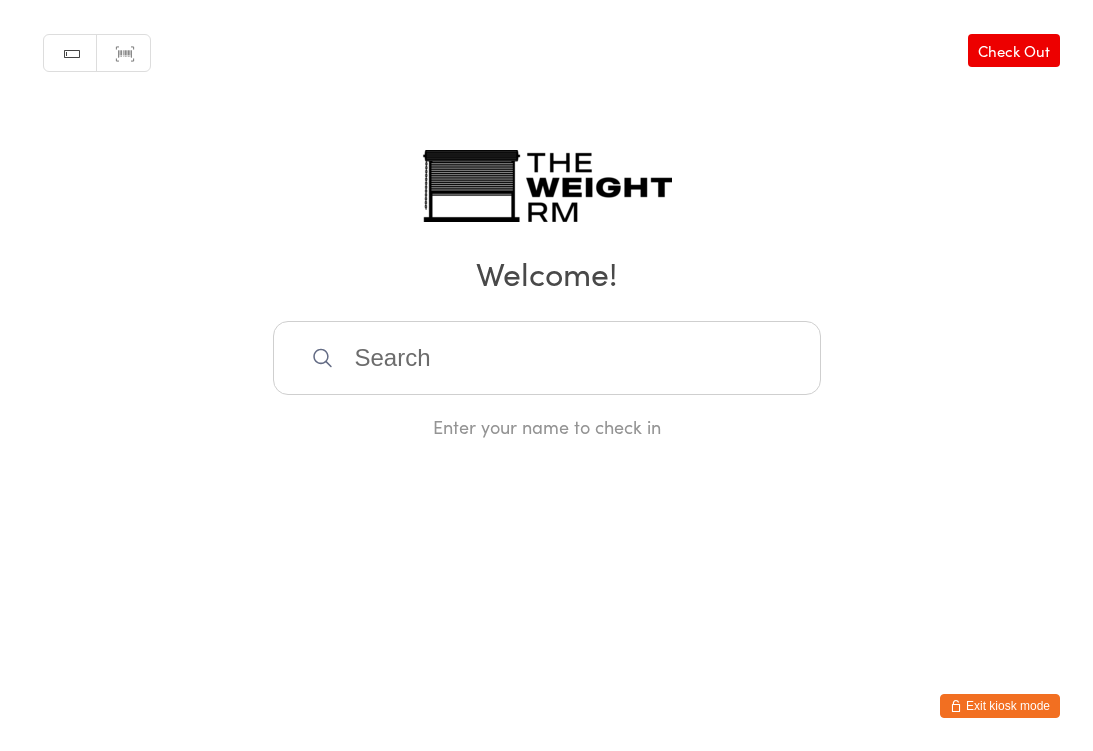 scroll, scrollTop: 0, scrollLeft: 0, axis: both 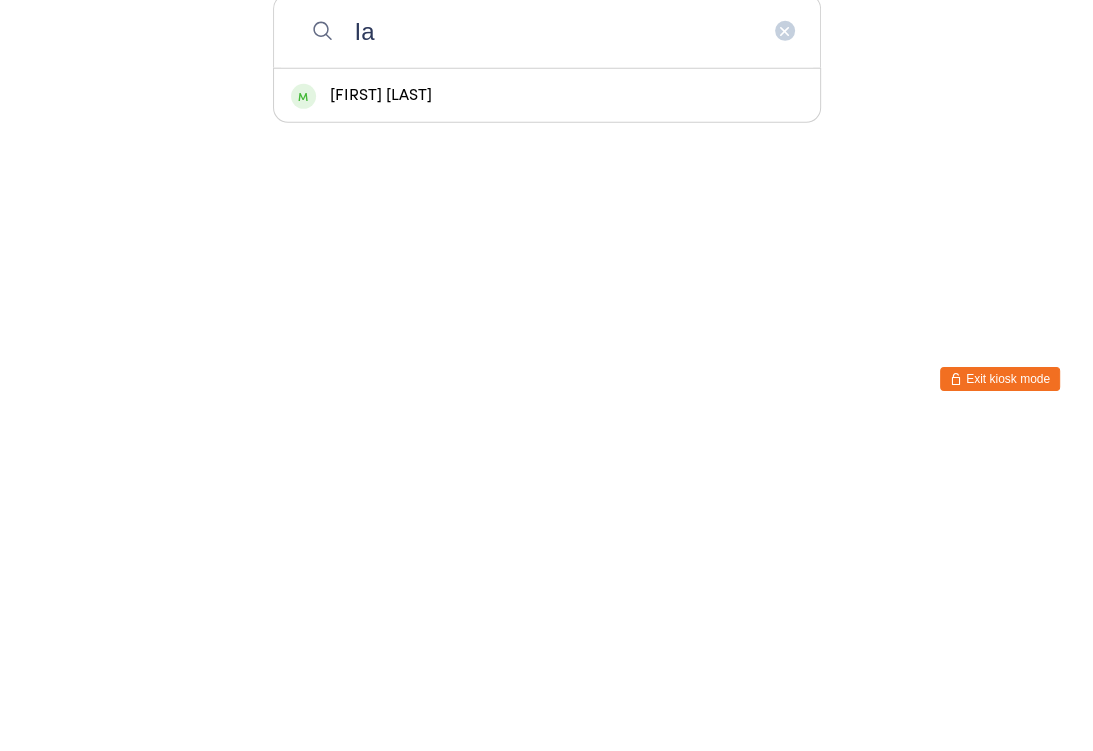 type on "Ia" 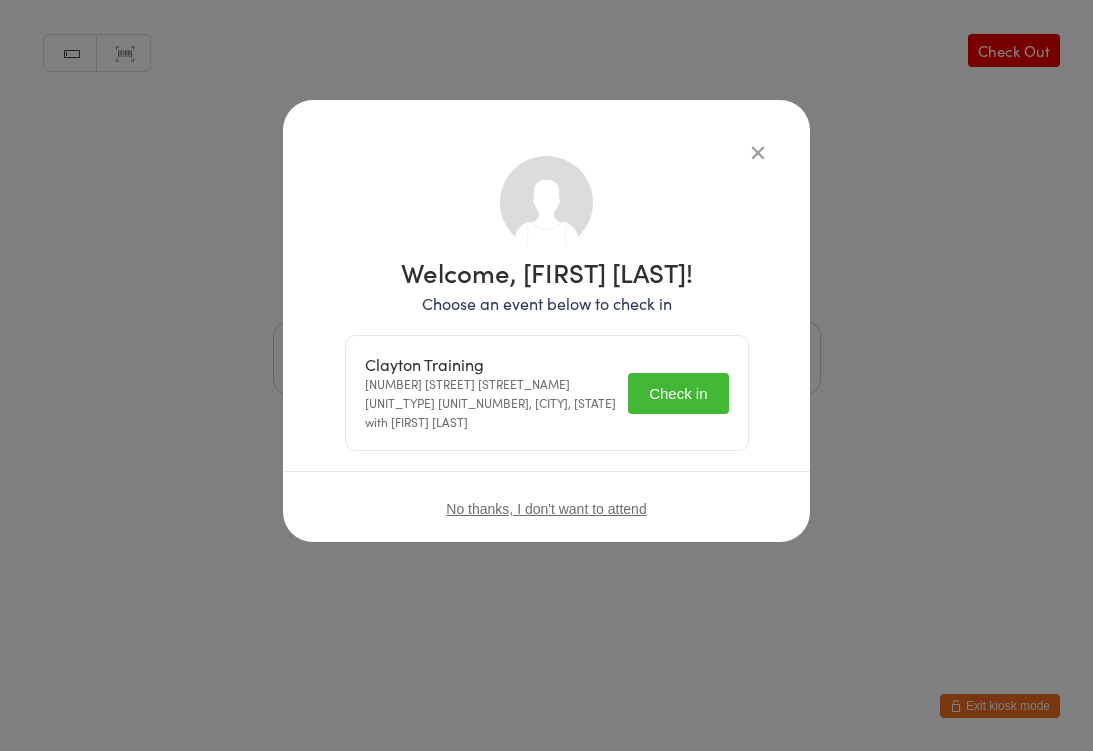 click on "Check in" at bounding box center [678, 393] 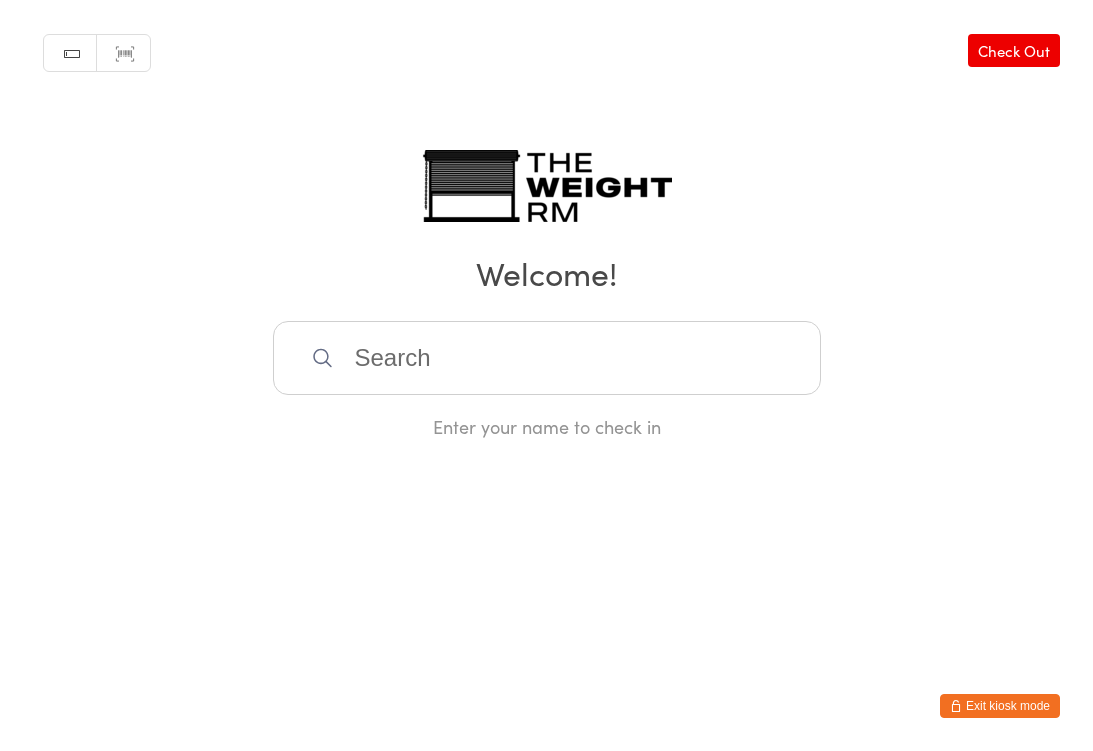 click at bounding box center (547, 358) 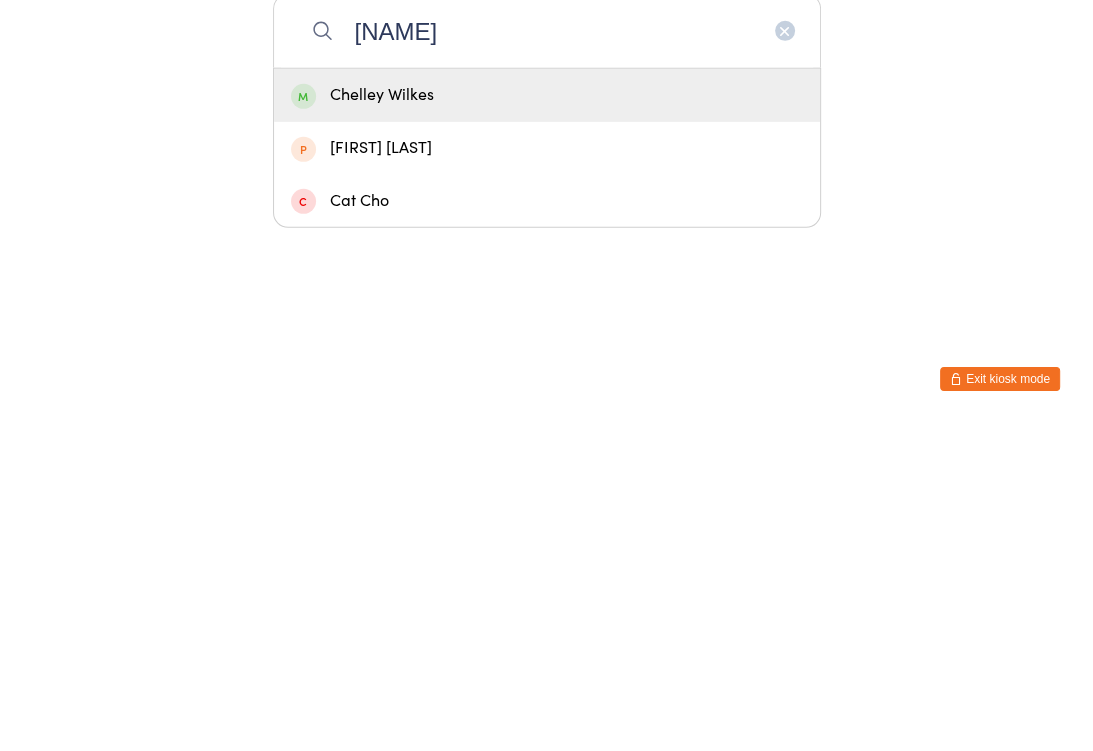 type on "Chell" 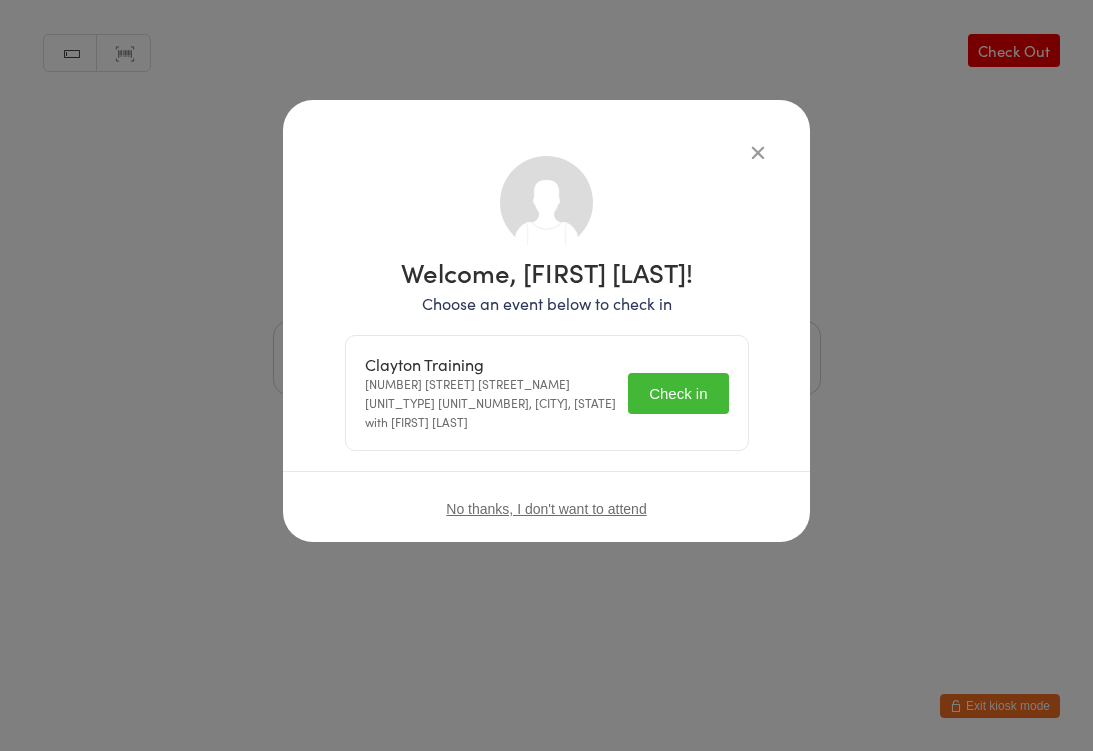 click on "Check in" at bounding box center (678, 393) 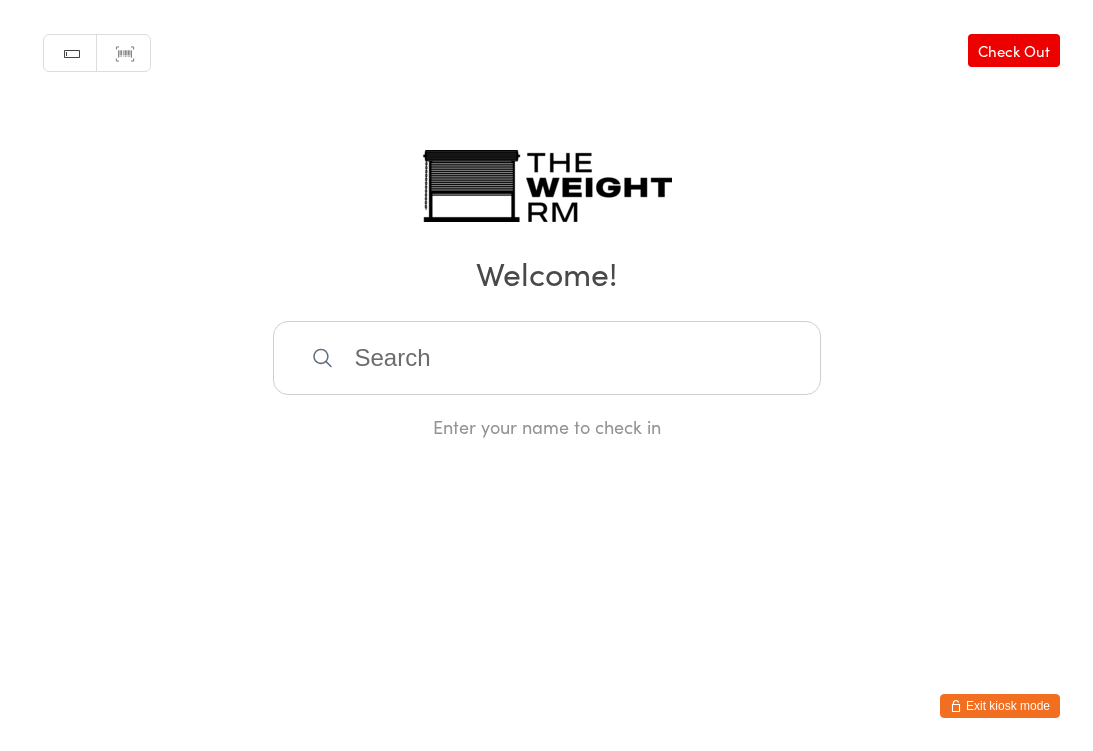click on "Manual search Scanner input Check Out Welcome! Enter your name to check in" at bounding box center (546, 219) 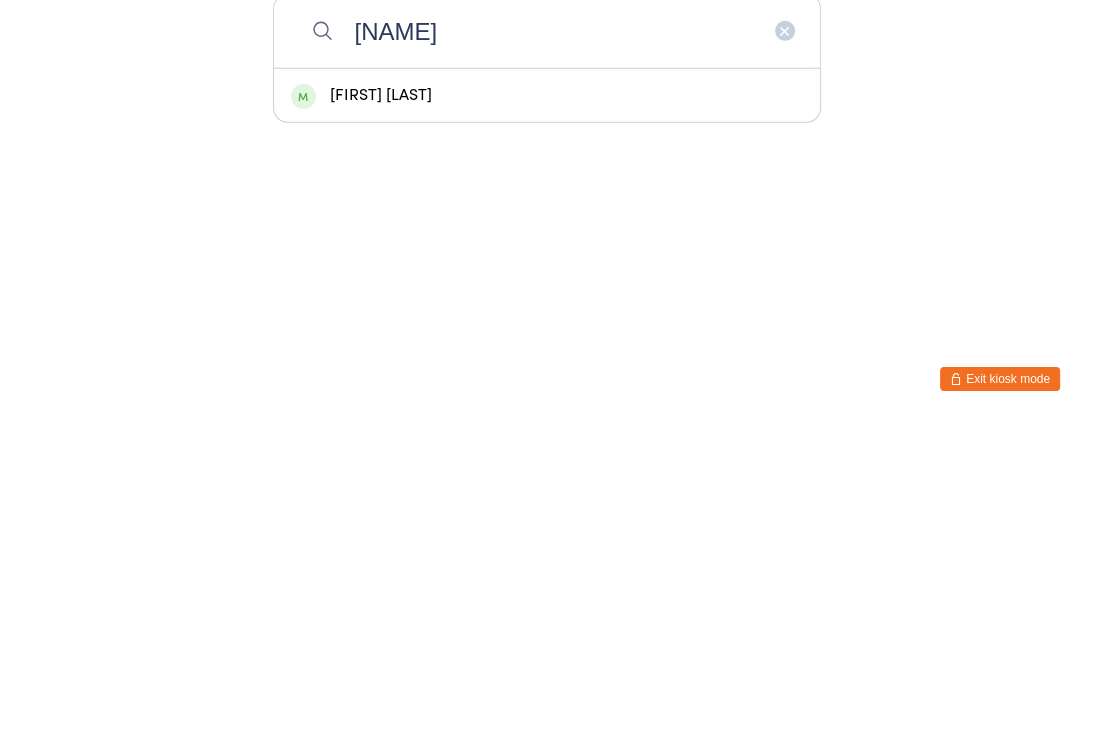 type on "Meech" 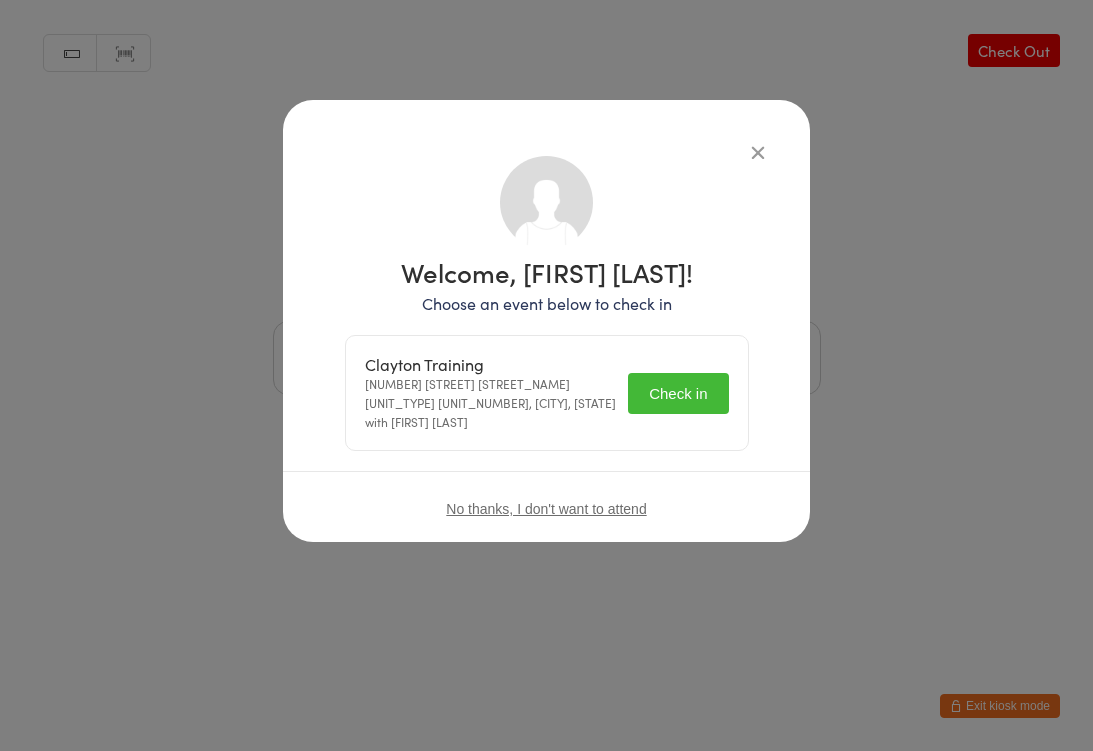 click on "Check in" at bounding box center [678, 393] 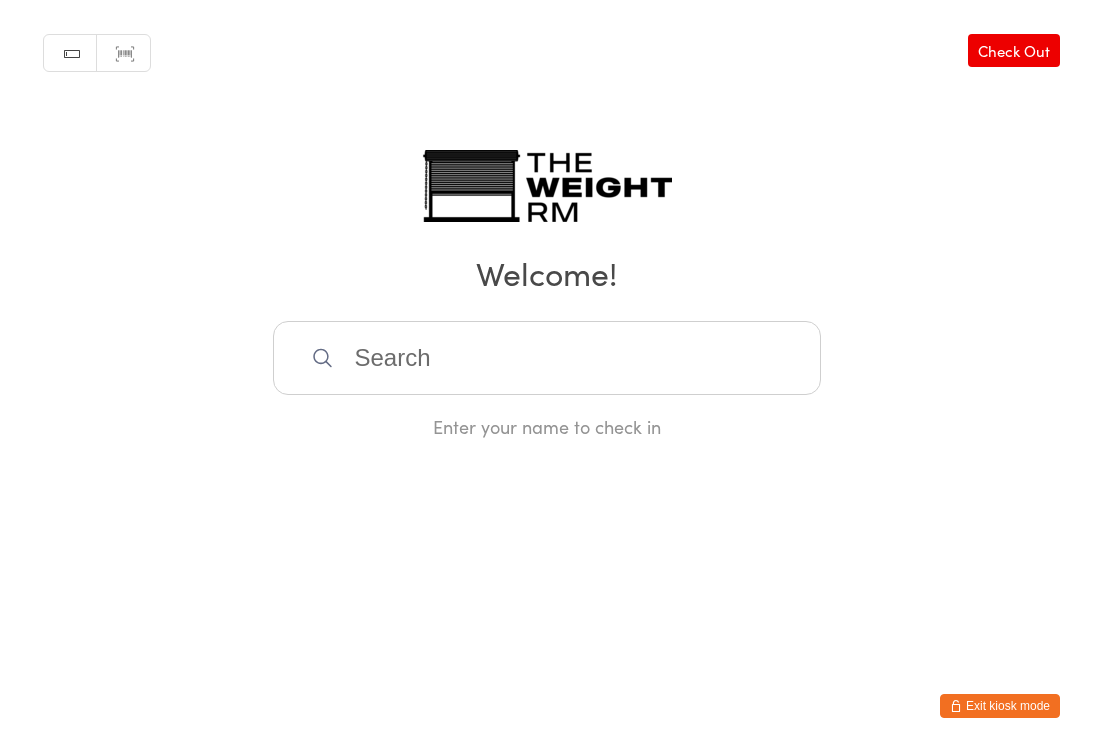 click at bounding box center (547, 358) 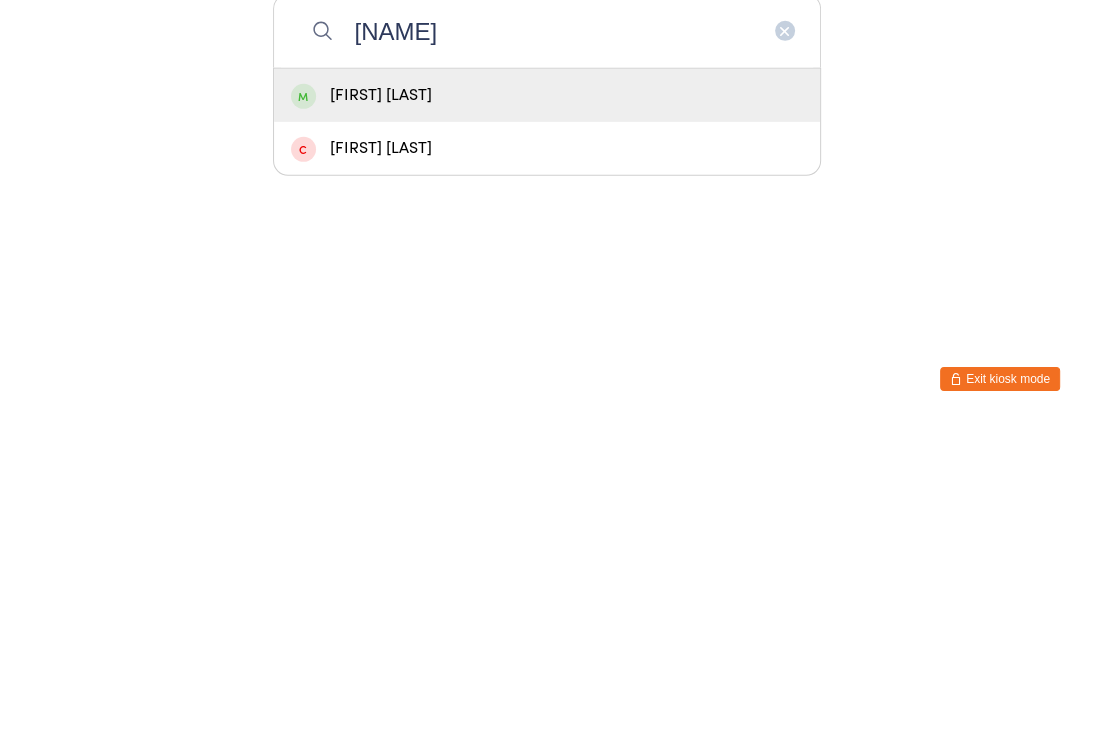 type on "Alese" 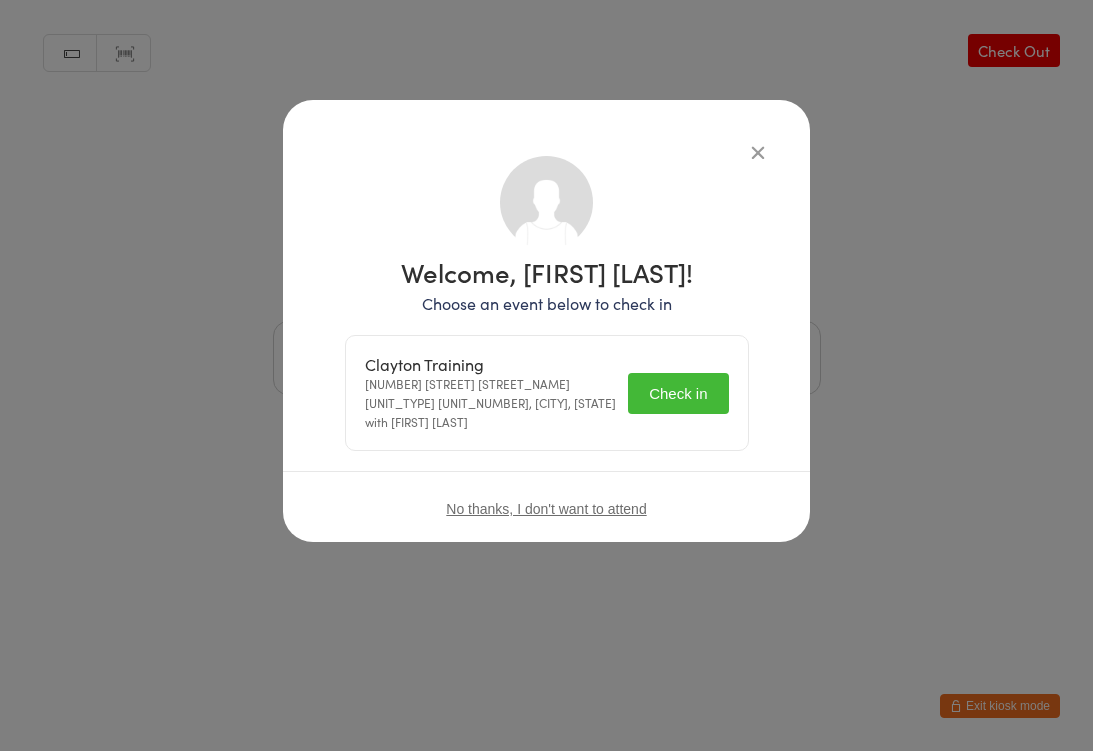 click on "Check in" at bounding box center (678, 393) 